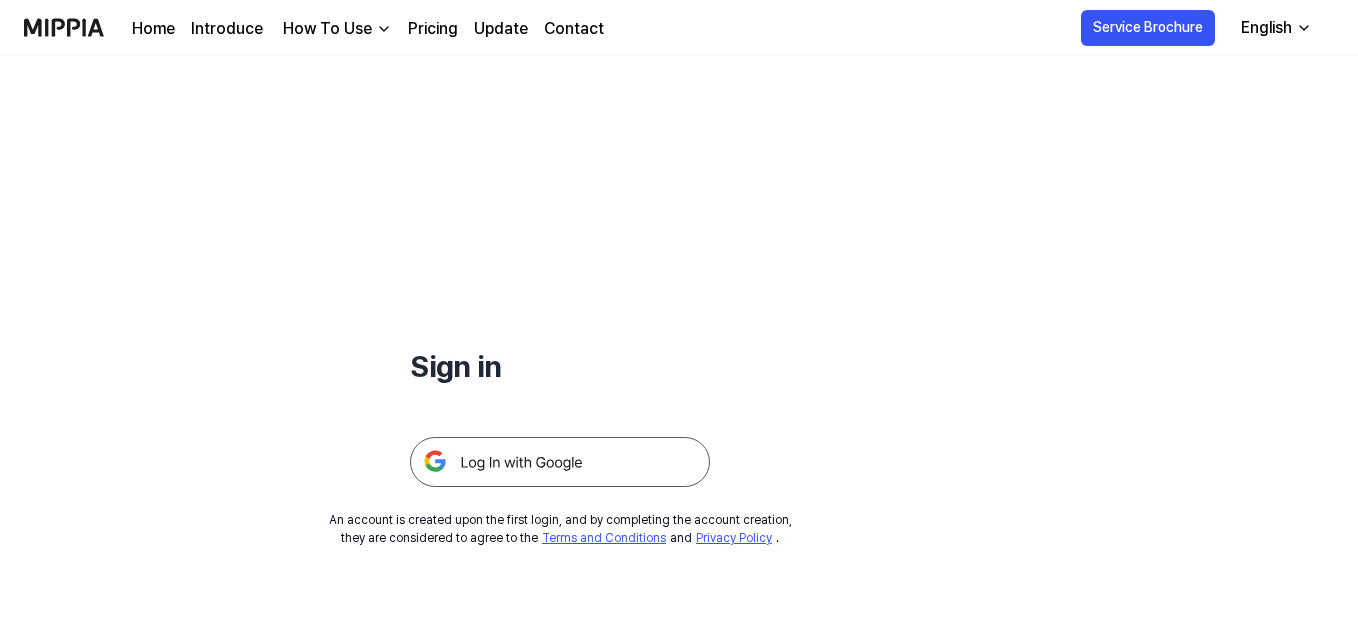 scroll, scrollTop: 0, scrollLeft: 0, axis: both 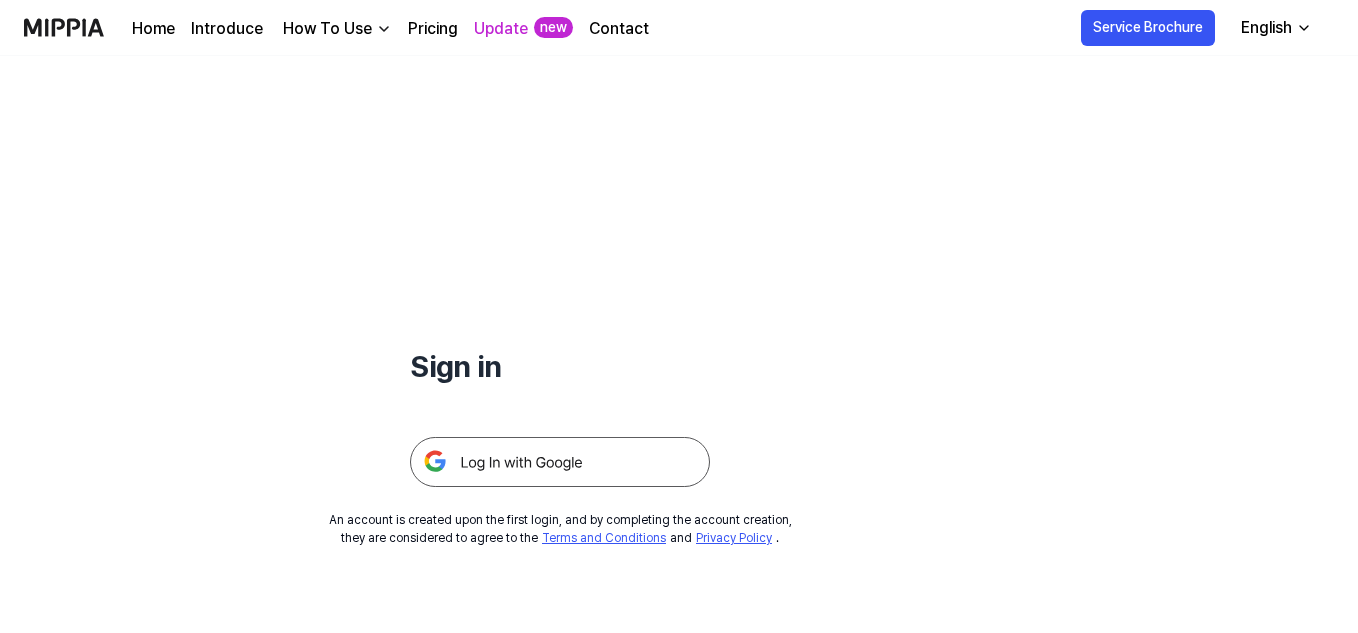 click at bounding box center (560, 462) 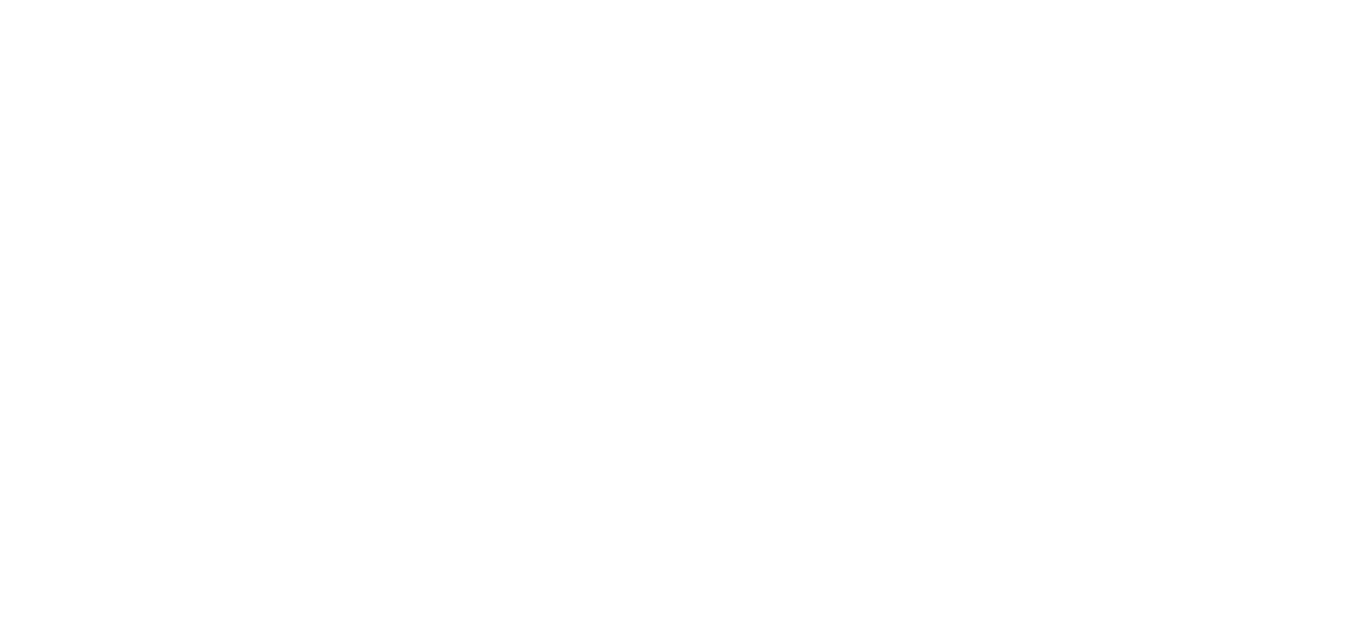 scroll, scrollTop: 0, scrollLeft: 0, axis: both 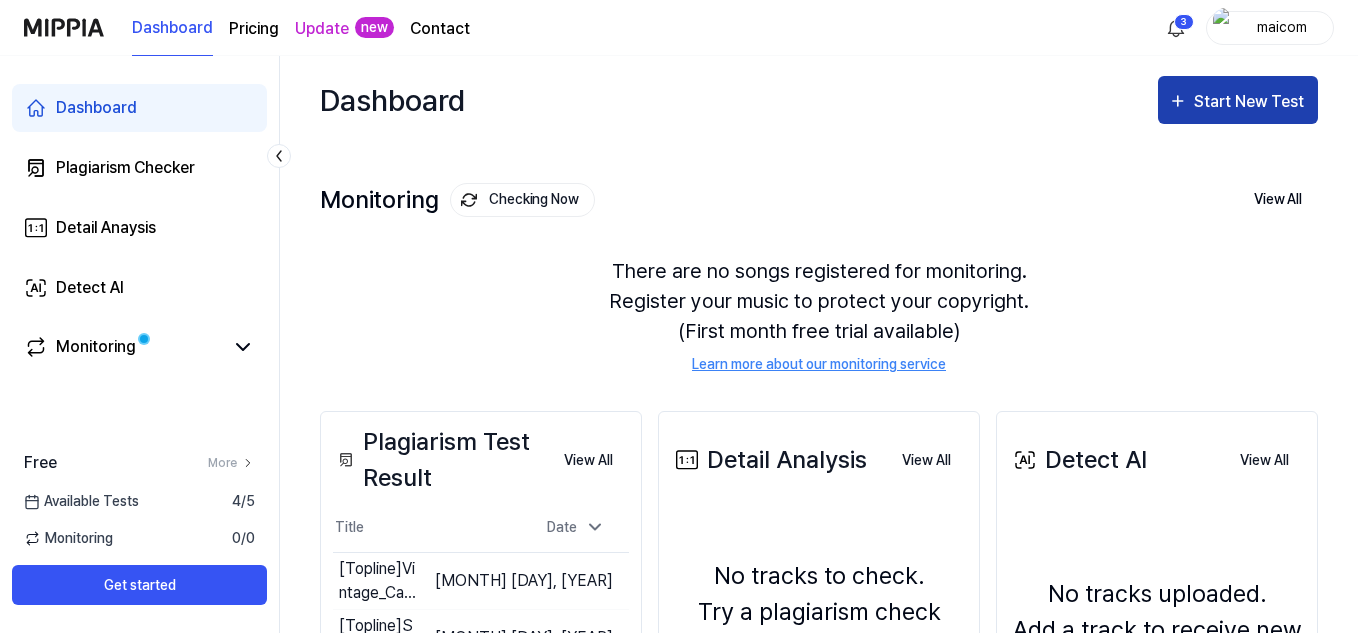 click on "Start New Test" at bounding box center (1238, 102) 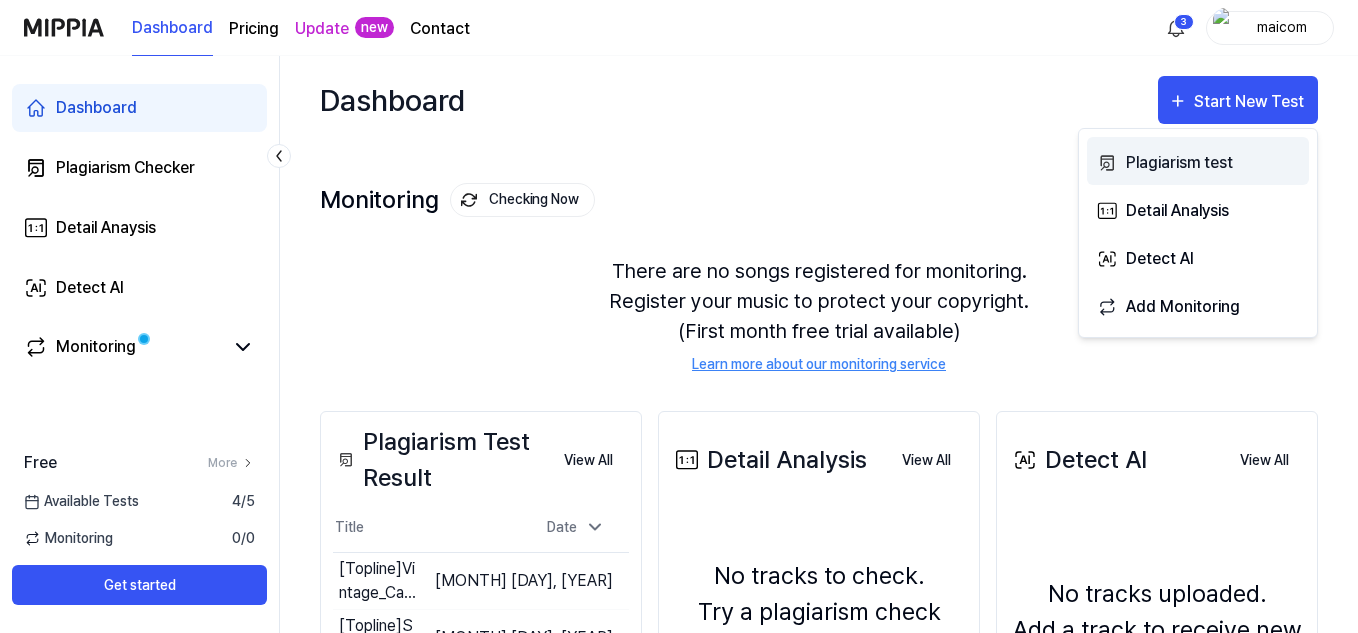 click on "Plagiarism test" at bounding box center (1213, 163) 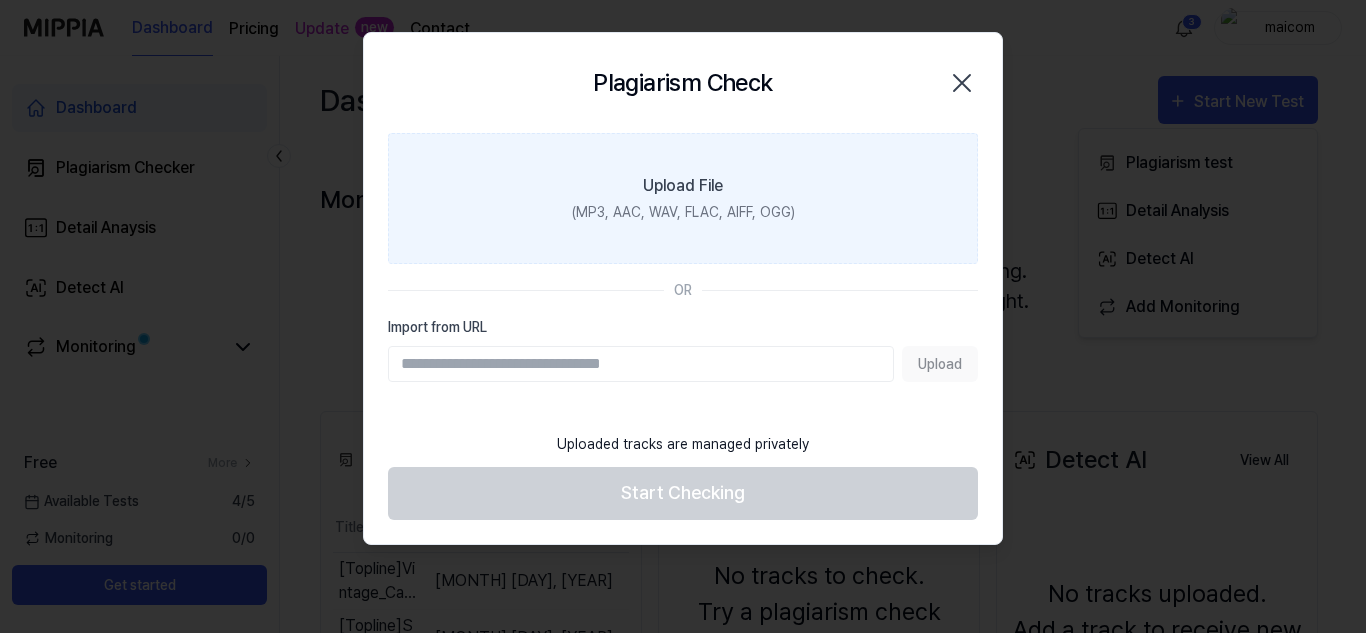 click on "Upload File (MP3, AAC, WAV, FLAC, AIFF, OGG)" at bounding box center (683, 198) 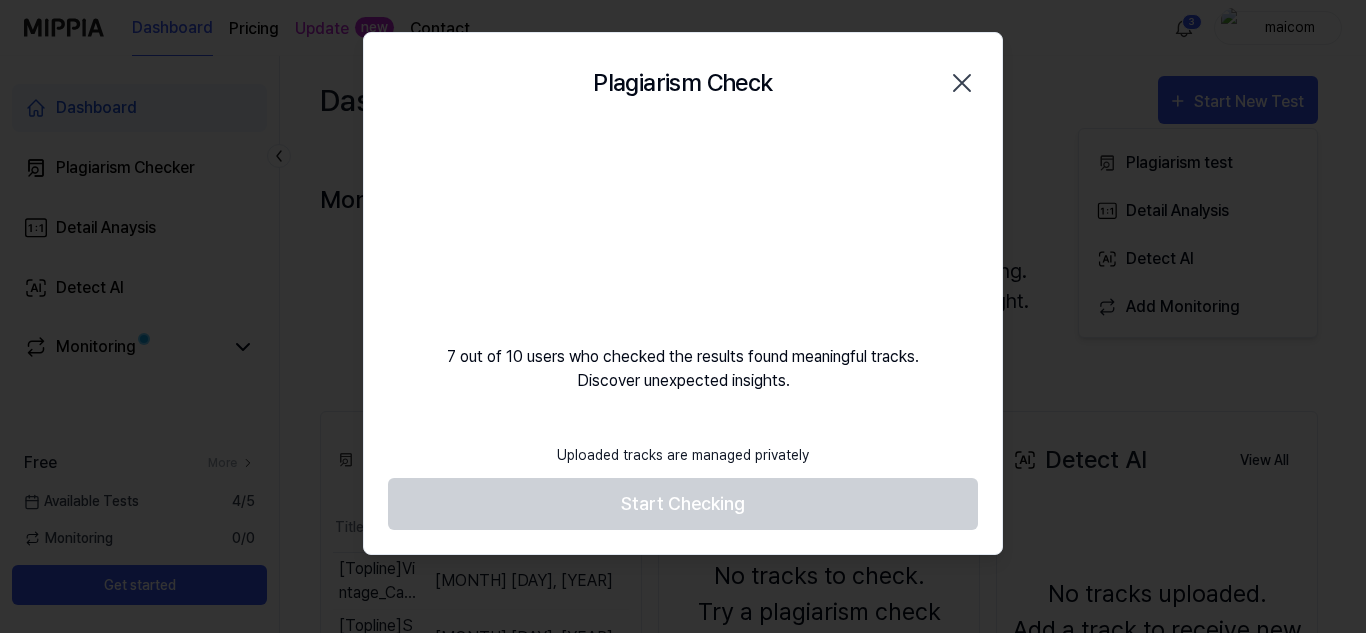 click on "7 out of 10 users who checked the results found meaningful tracks.
Discover unexpected insights." at bounding box center (683, 263) 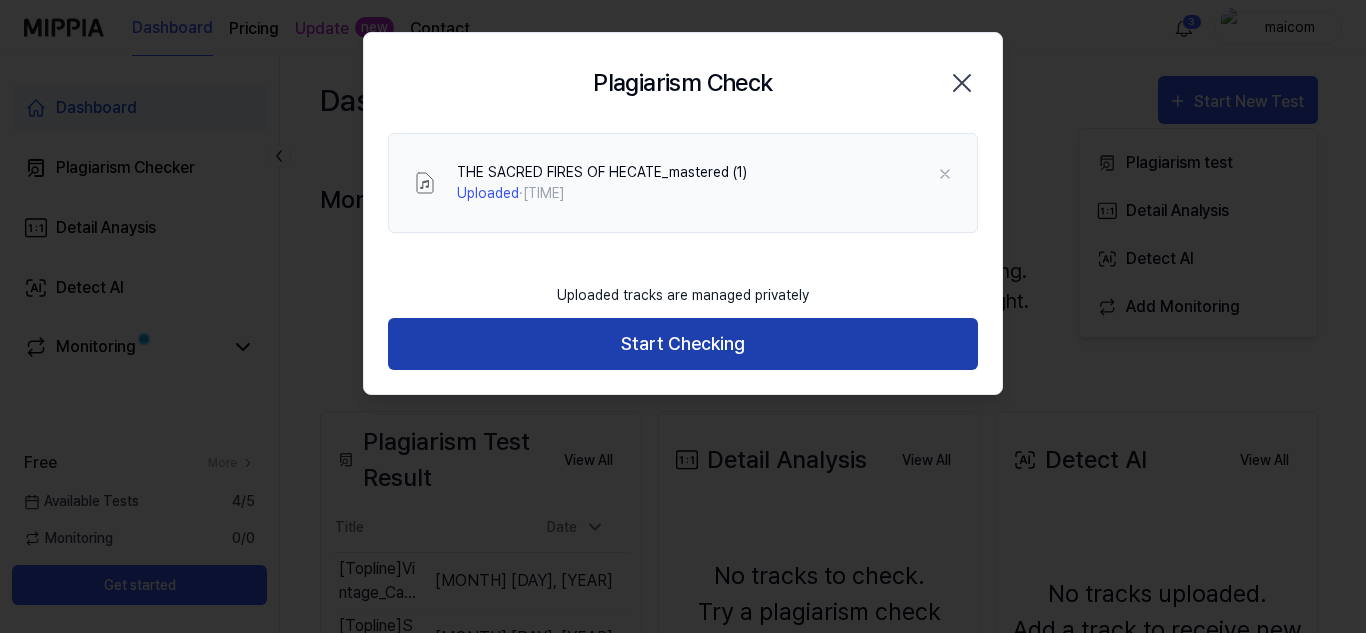 click on "Start Checking" at bounding box center [683, 344] 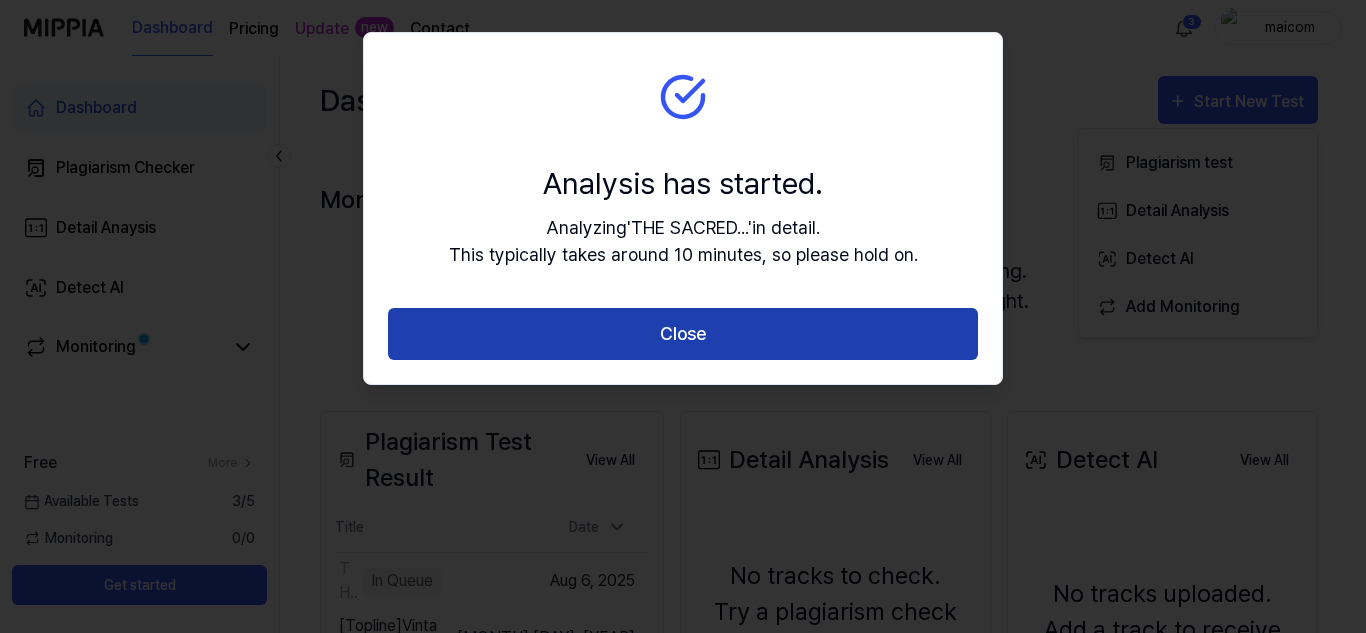 click on "Close" at bounding box center [683, 334] 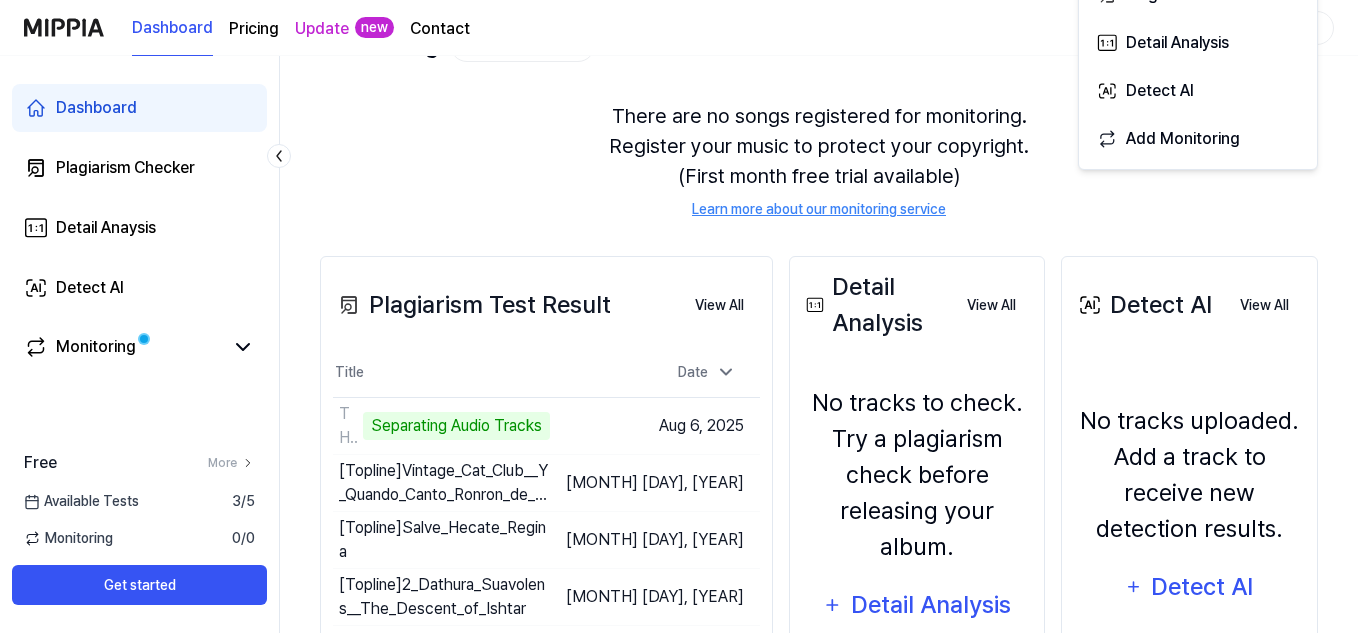 scroll, scrollTop: 293, scrollLeft: 0, axis: vertical 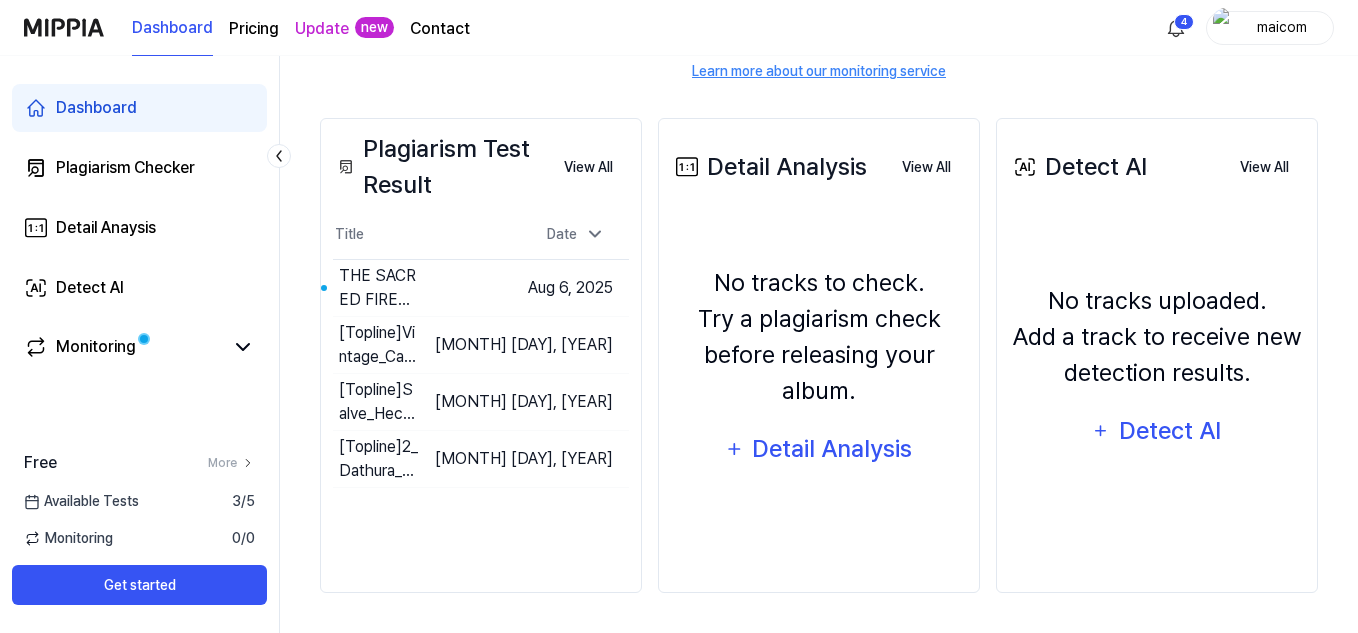 drag, startPoint x: 340, startPoint y: 271, endPoint x: 849, endPoint y: 416, distance: 529.2504 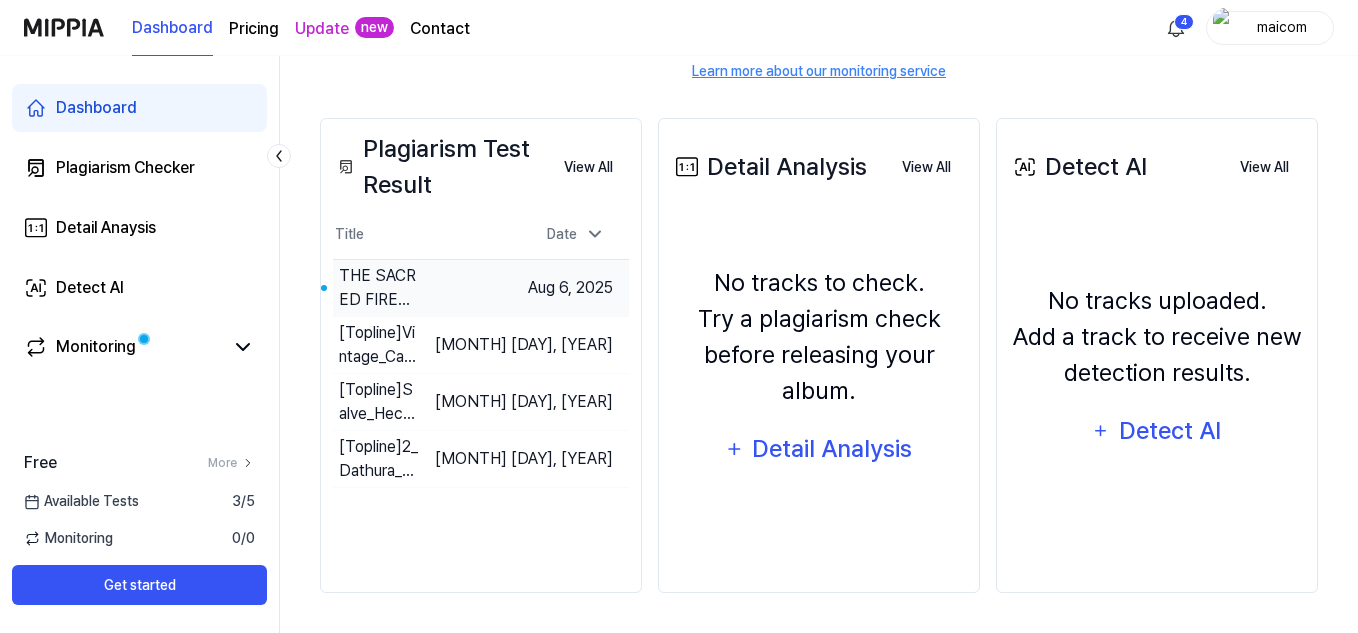click on "THE SACRED FIRES OF HECATE_mastered (1)" at bounding box center [379, 288] 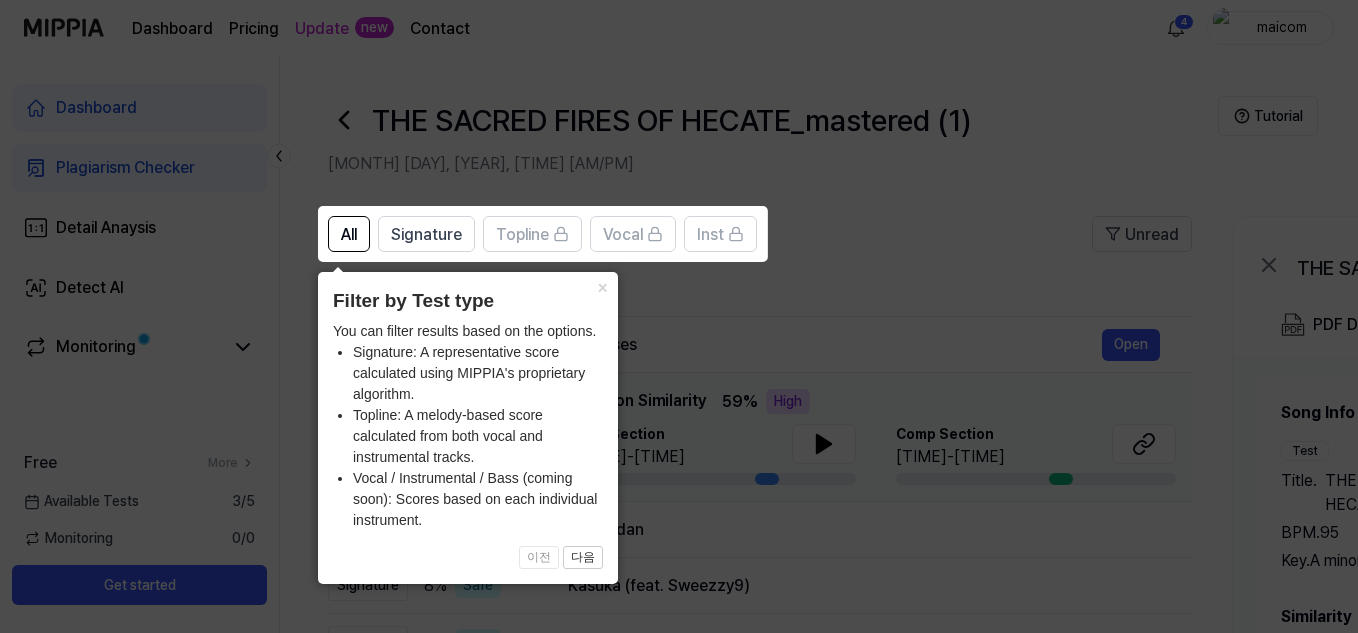 click 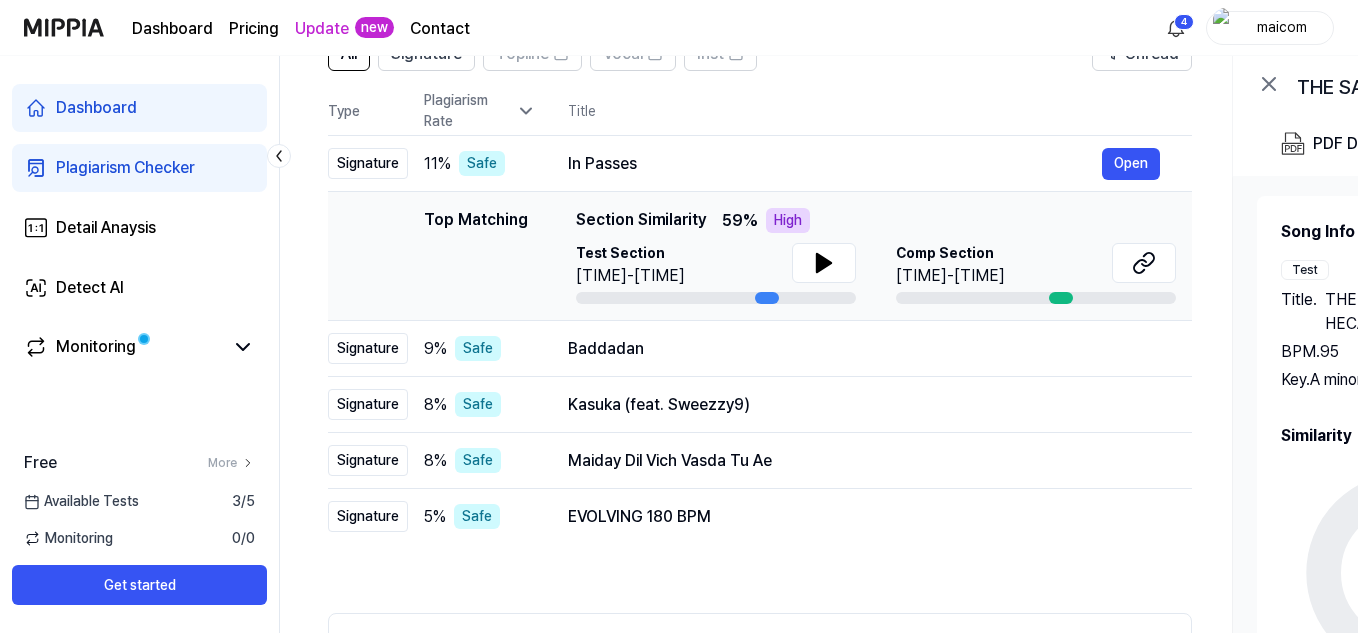 scroll, scrollTop: 201, scrollLeft: 0, axis: vertical 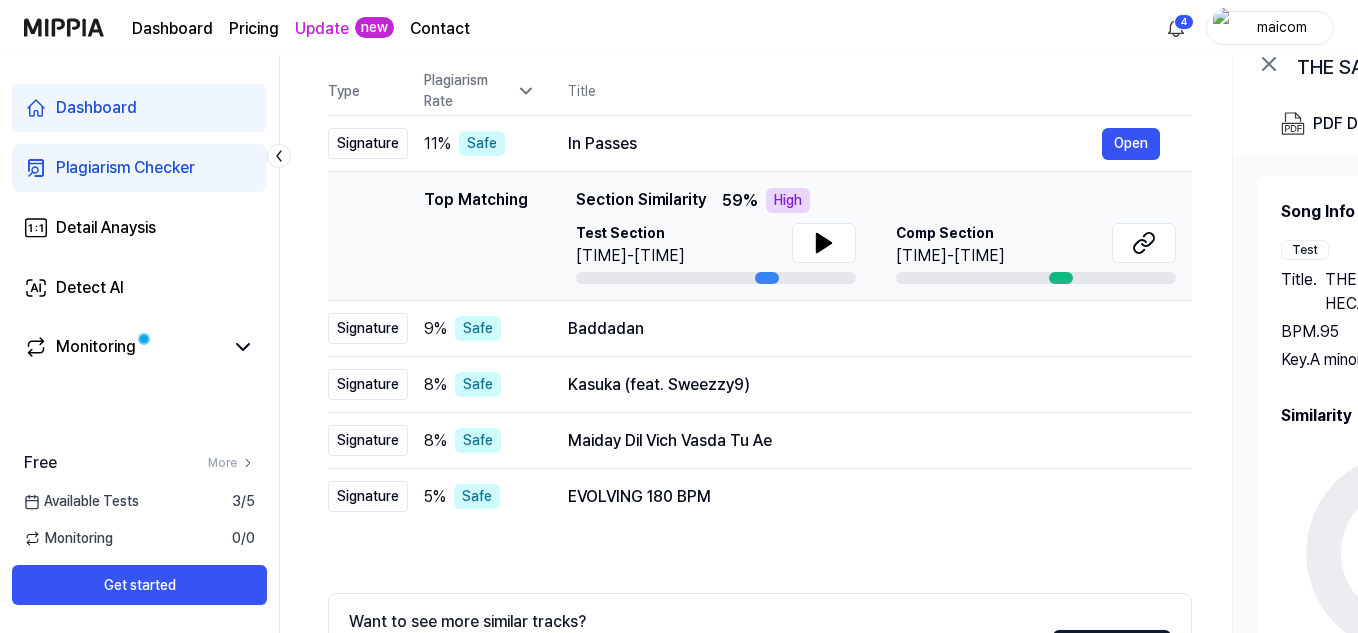 click on "Song Info" at bounding box center [1542, 212] 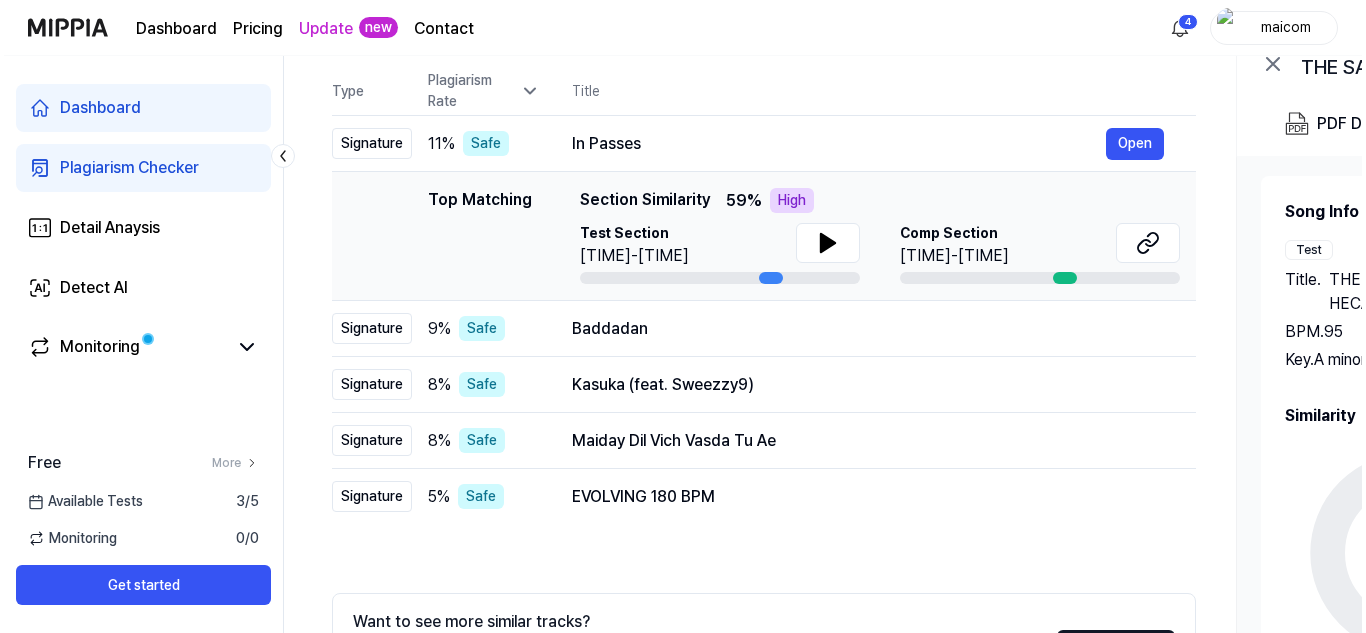 scroll, scrollTop: 0, scrollLeft: 0, axis: both 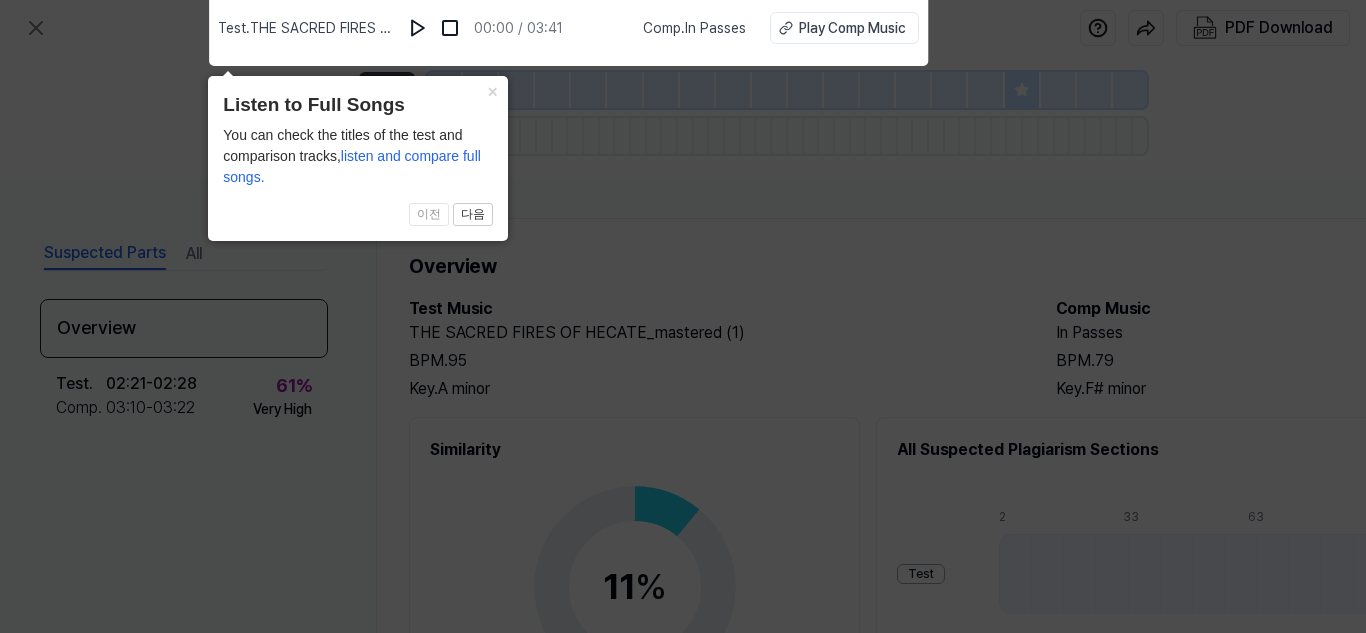 click 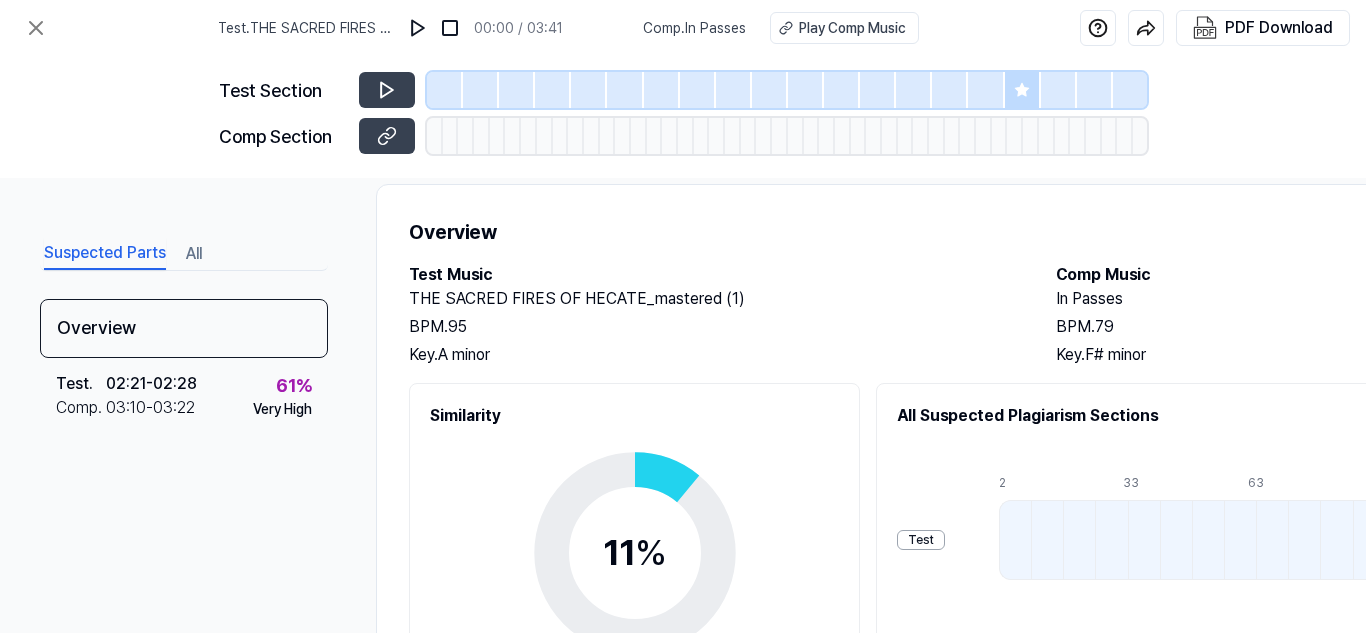 scroll, scrollTop: 0, scrollLeft: 0, axis: both 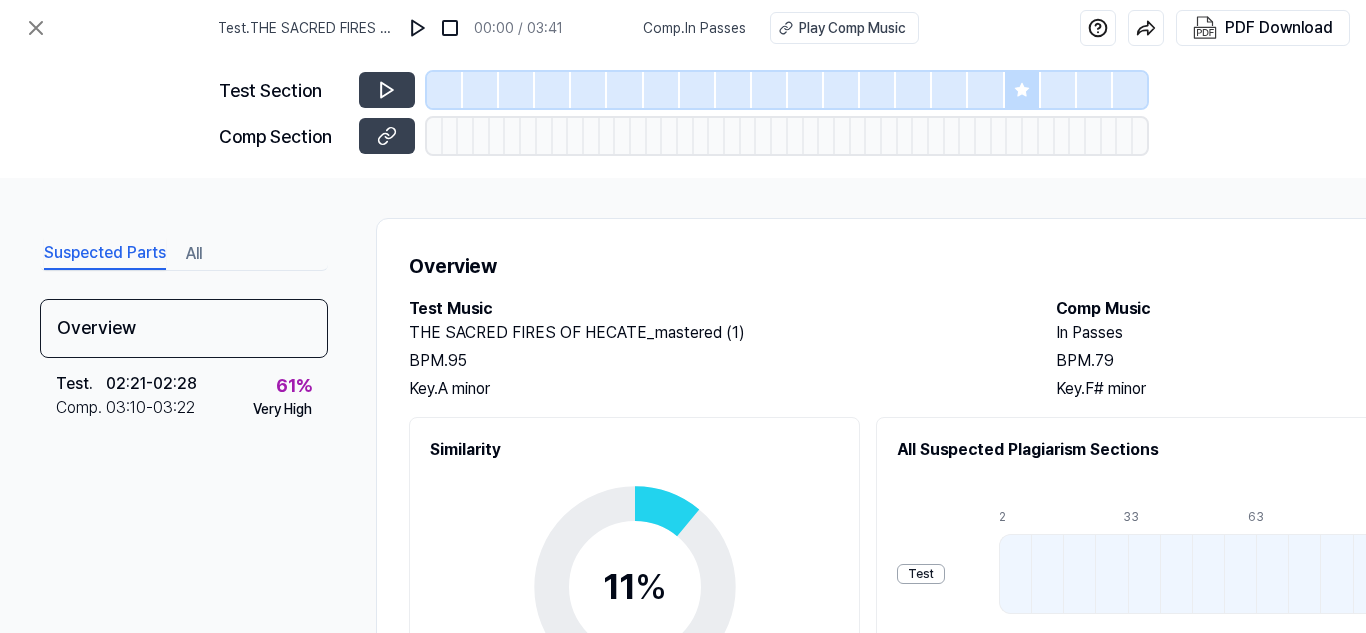 click on "Test .  THE SACRED FIRES OF HECATE_mastered (1)" at bounding box center [306, 28] 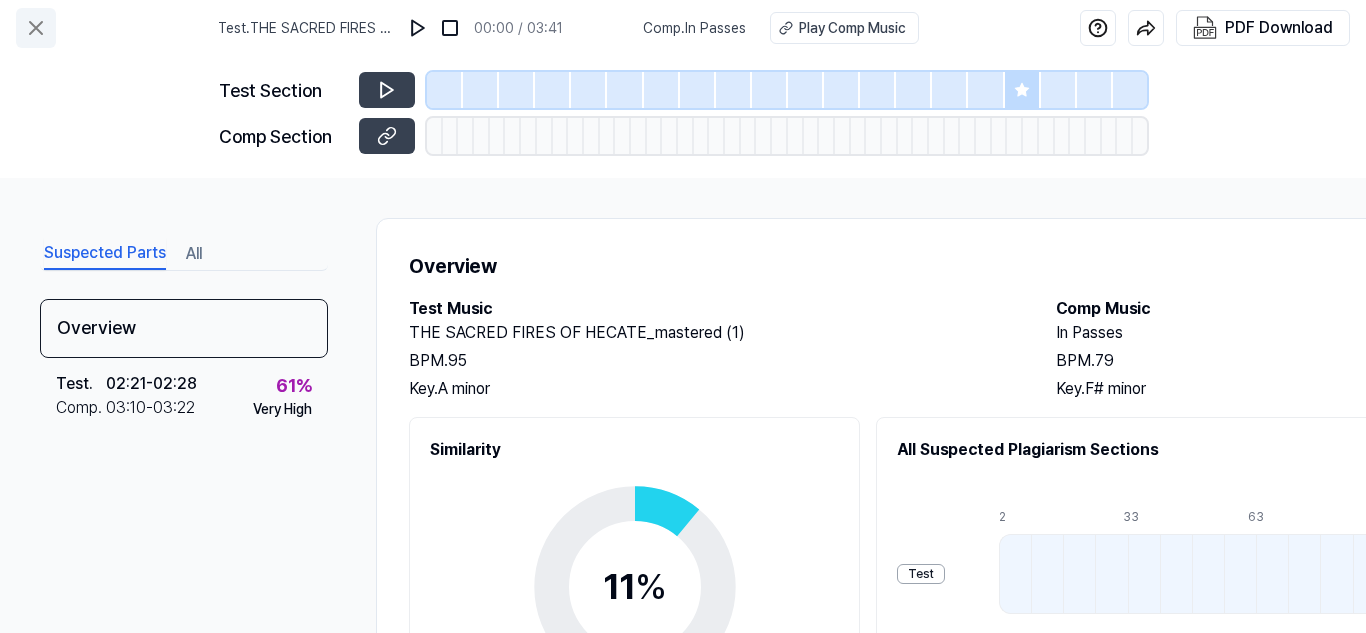 click at bounding box center [36, 28] 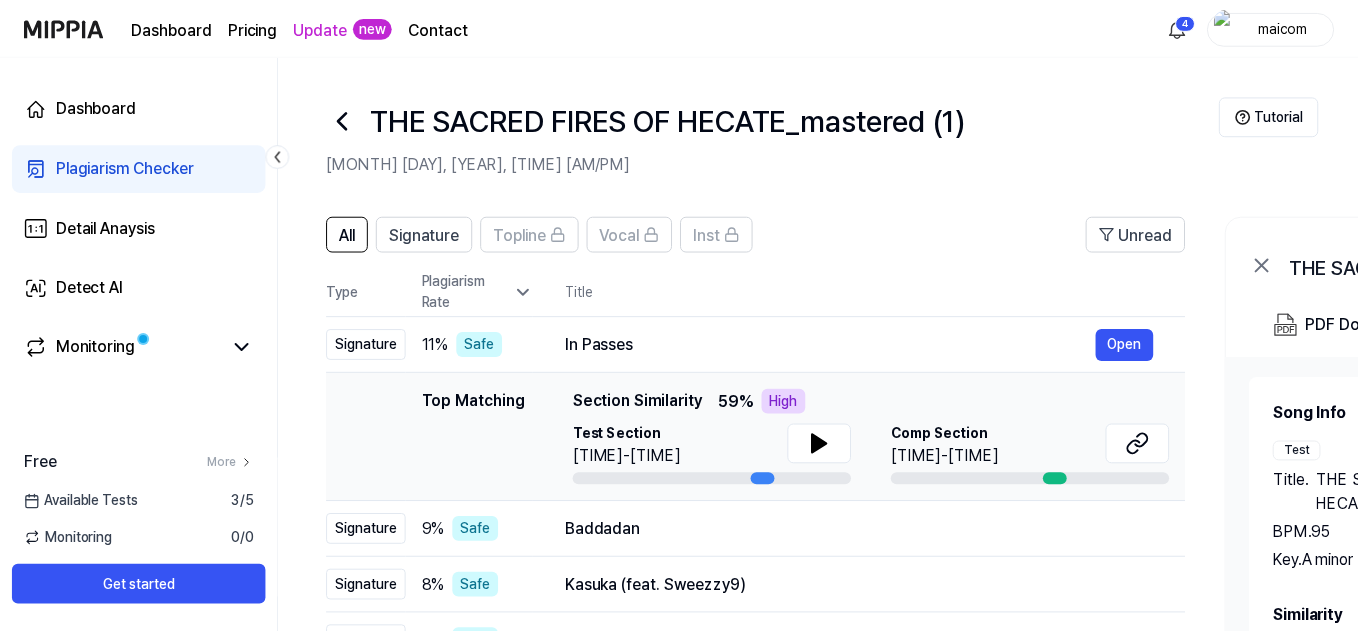 scroll, scrollTop: 201, scrollLeft: 0, axis: vertical 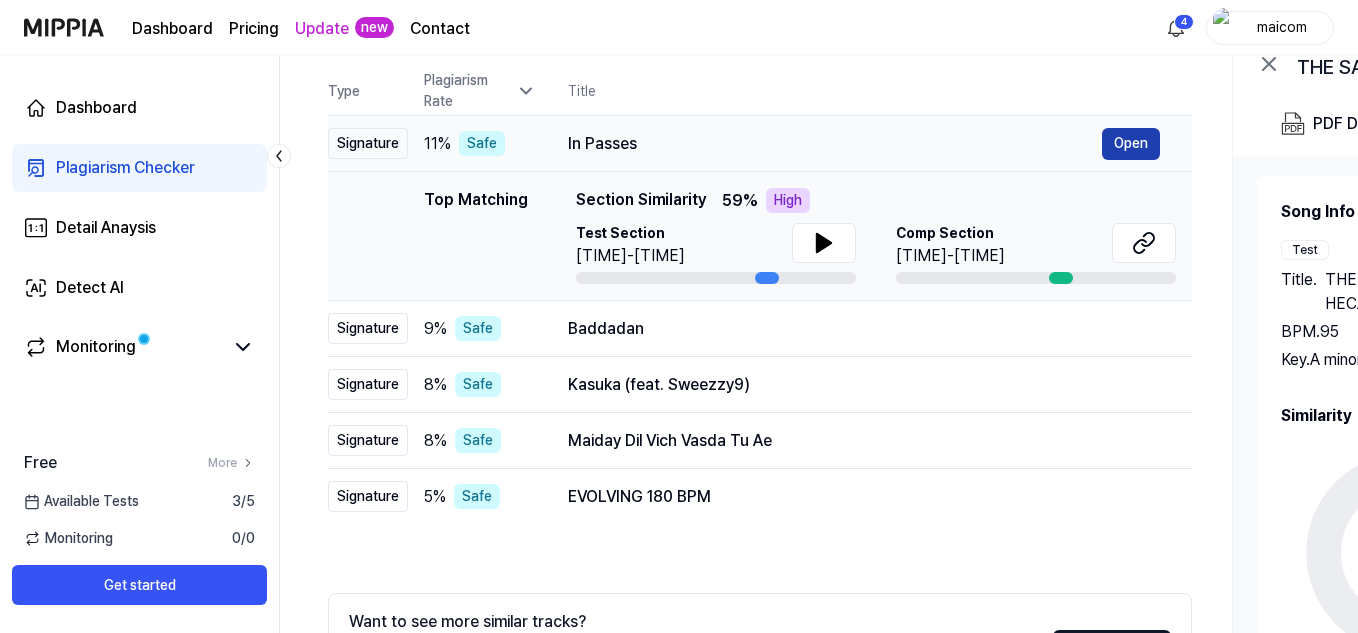 click on "Open" at bounding box center (1131, 144) 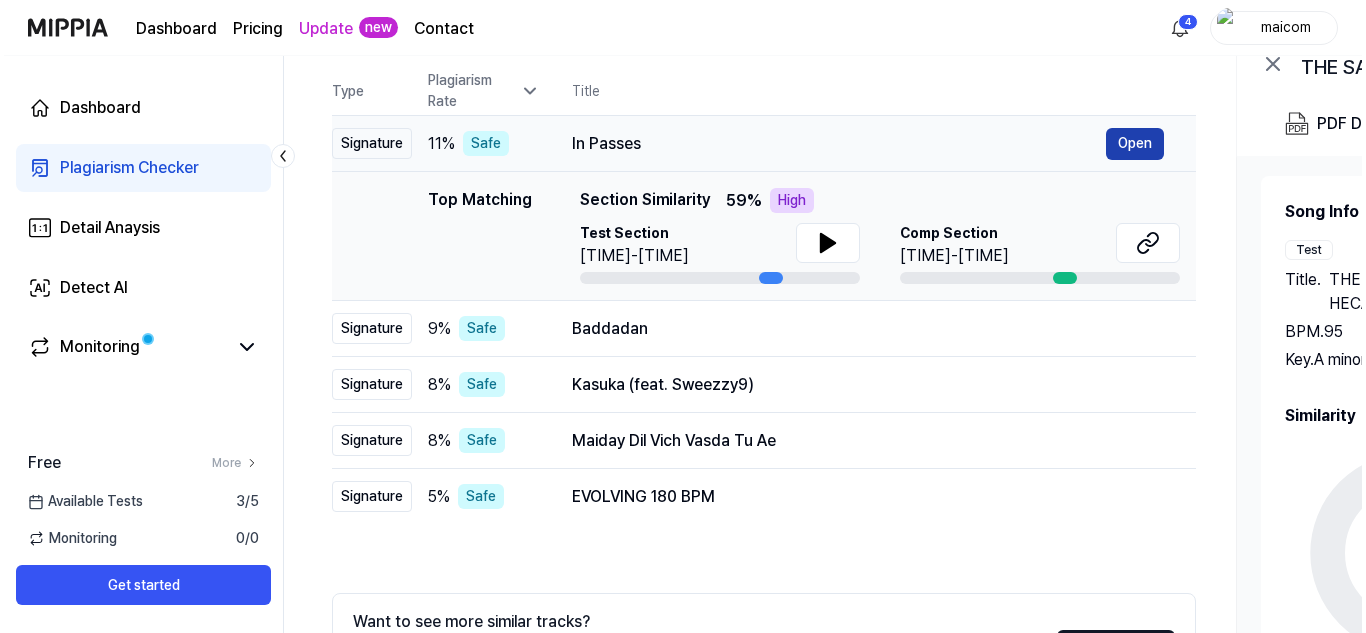 scroll, scrollTop: 0, scrollLeft: 0, axis: both 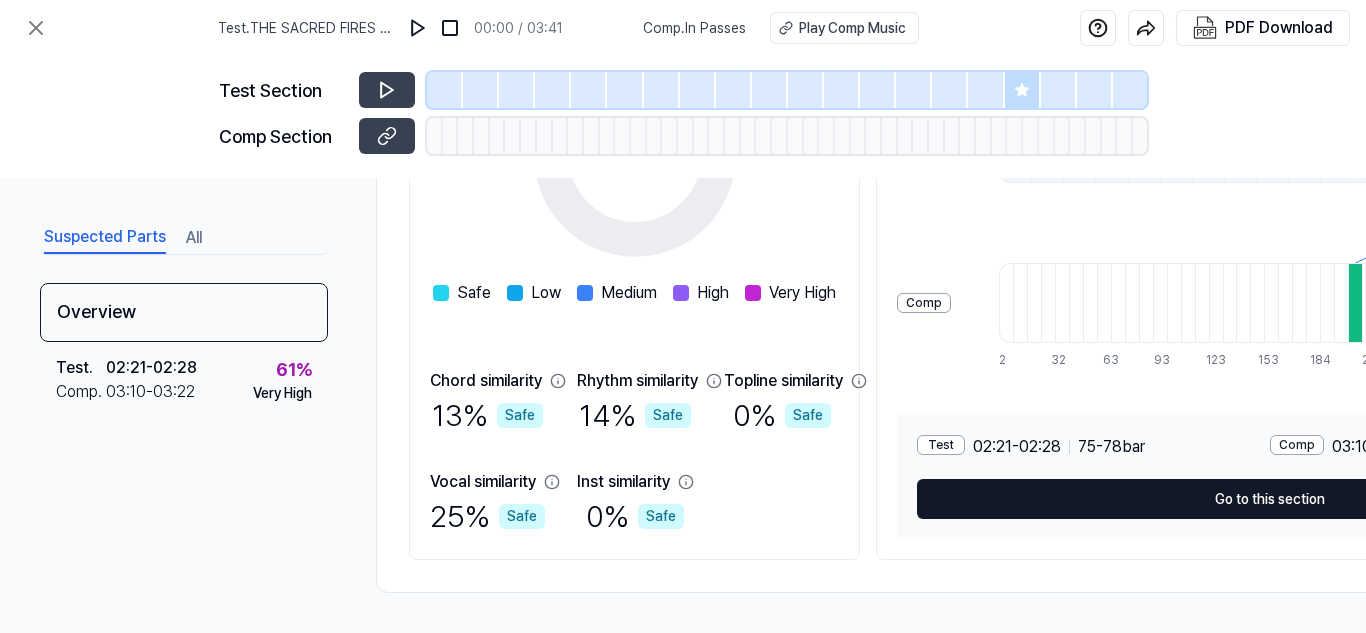 click on "Go to this section" at bounding box center (1269, 499) 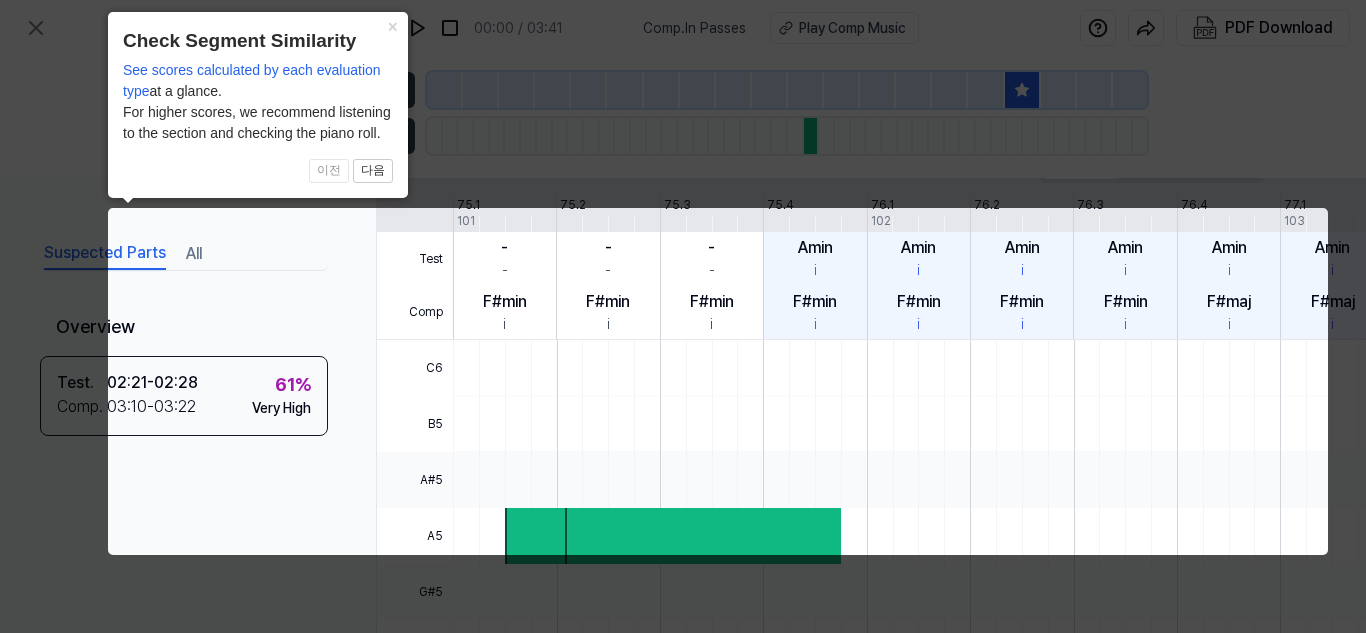 scroll, scrollTop: 0, scrollLeft: 258, axis: horizontal 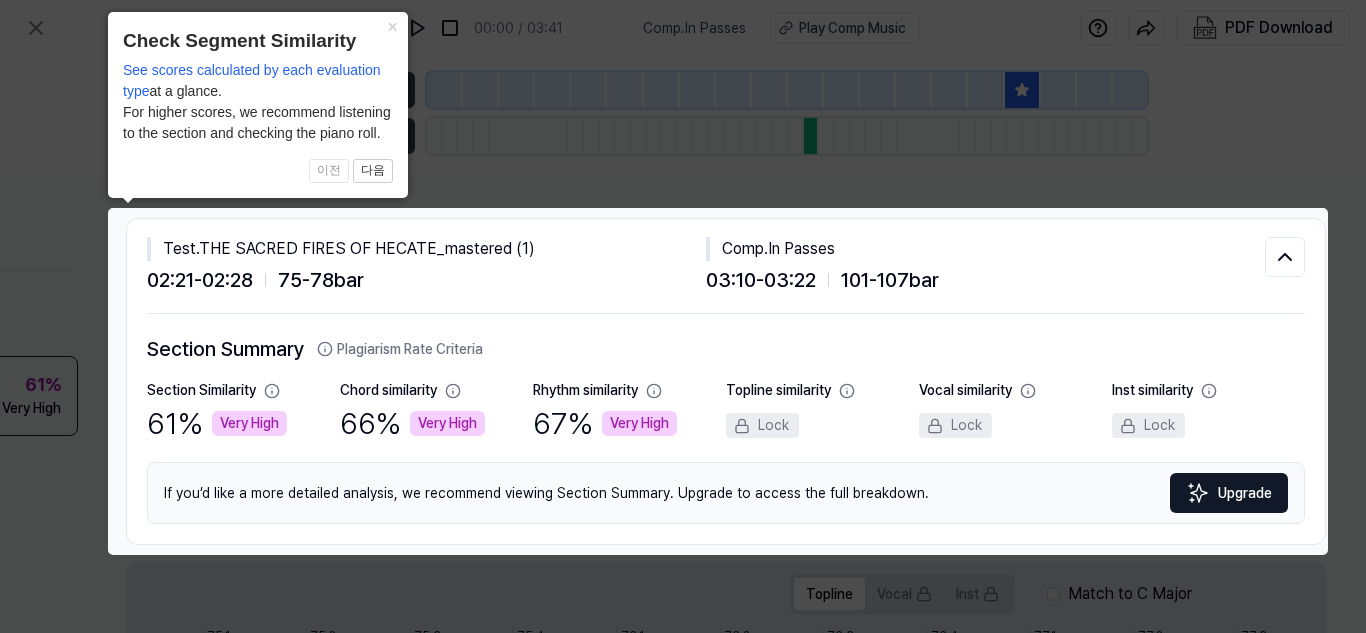 click on "Chord similarity 66 % Very High" at bounding box center (436, 413) 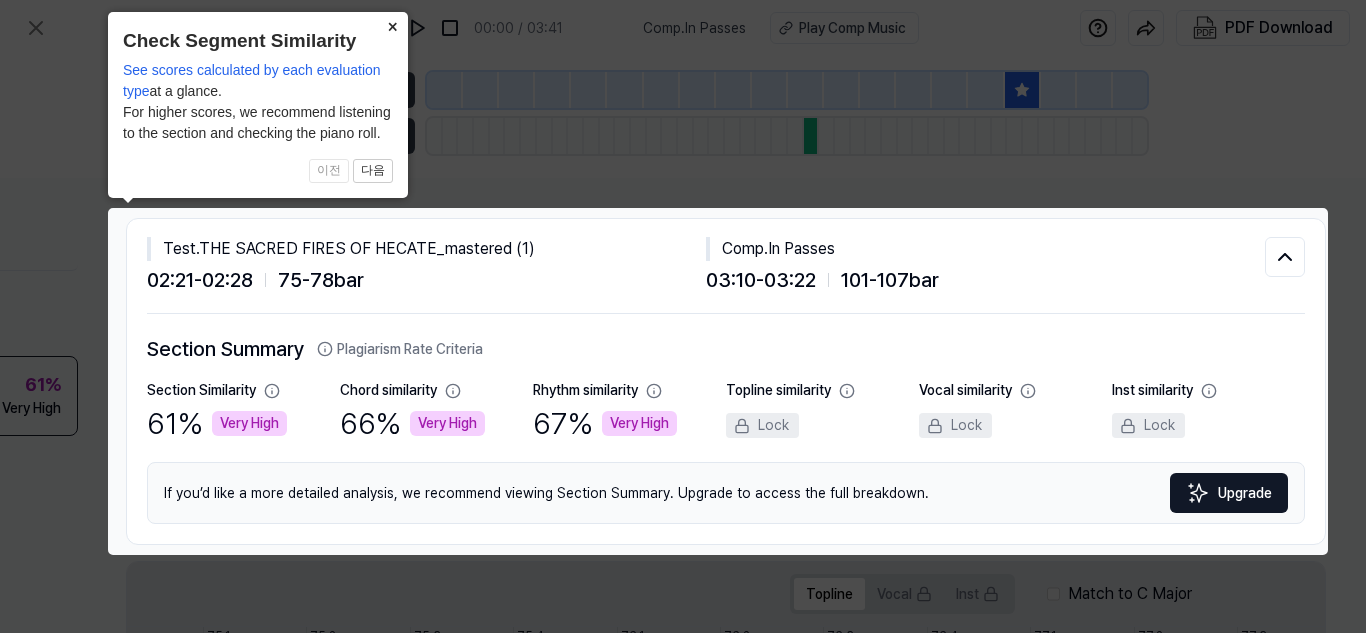 click on "×" at bounding box center [392, 26] 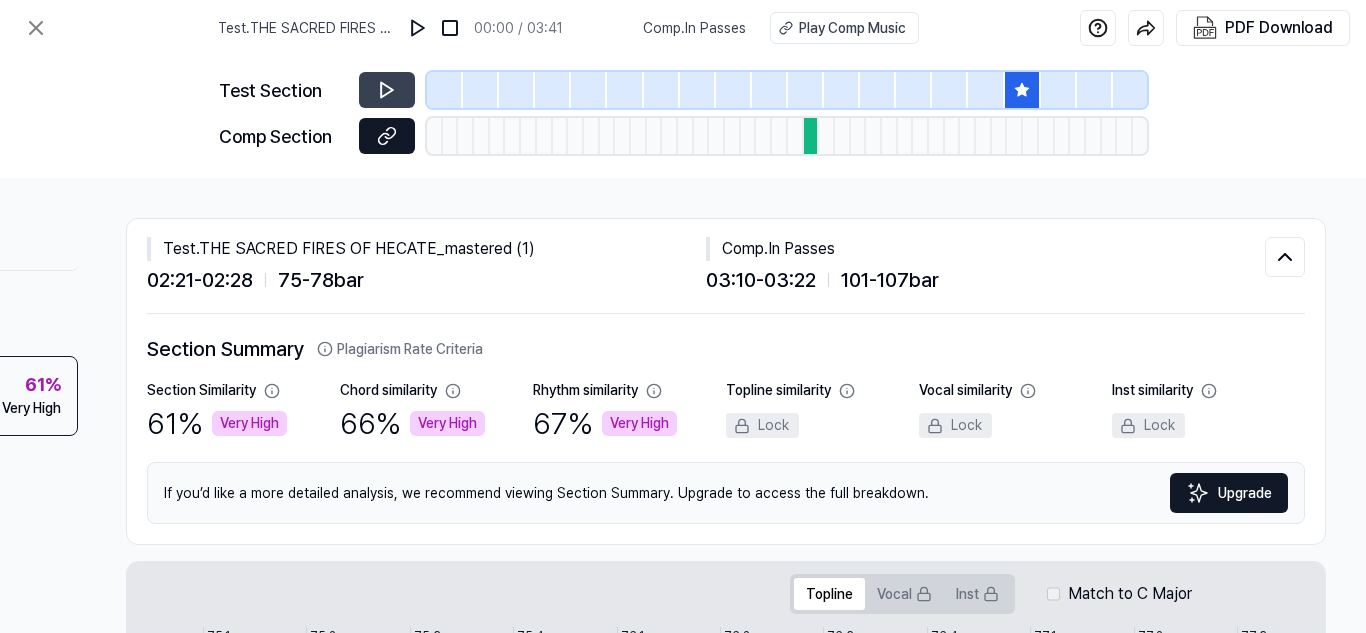 click at bounding box center [387, 136] 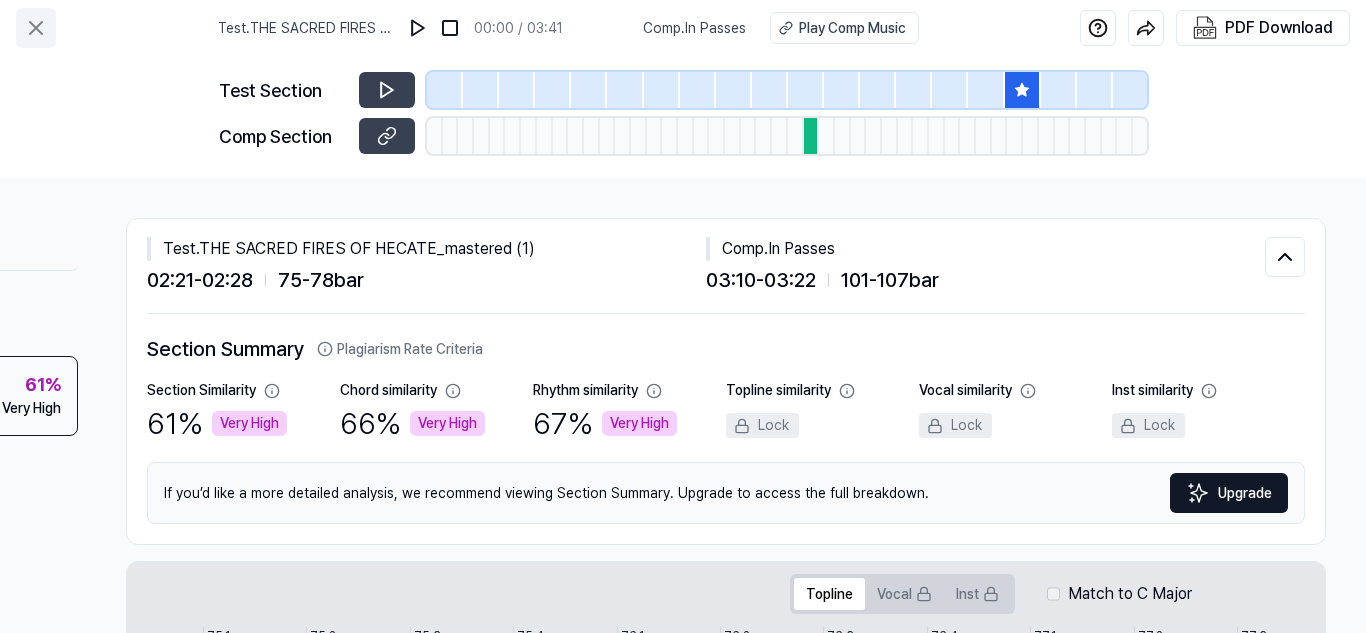 click 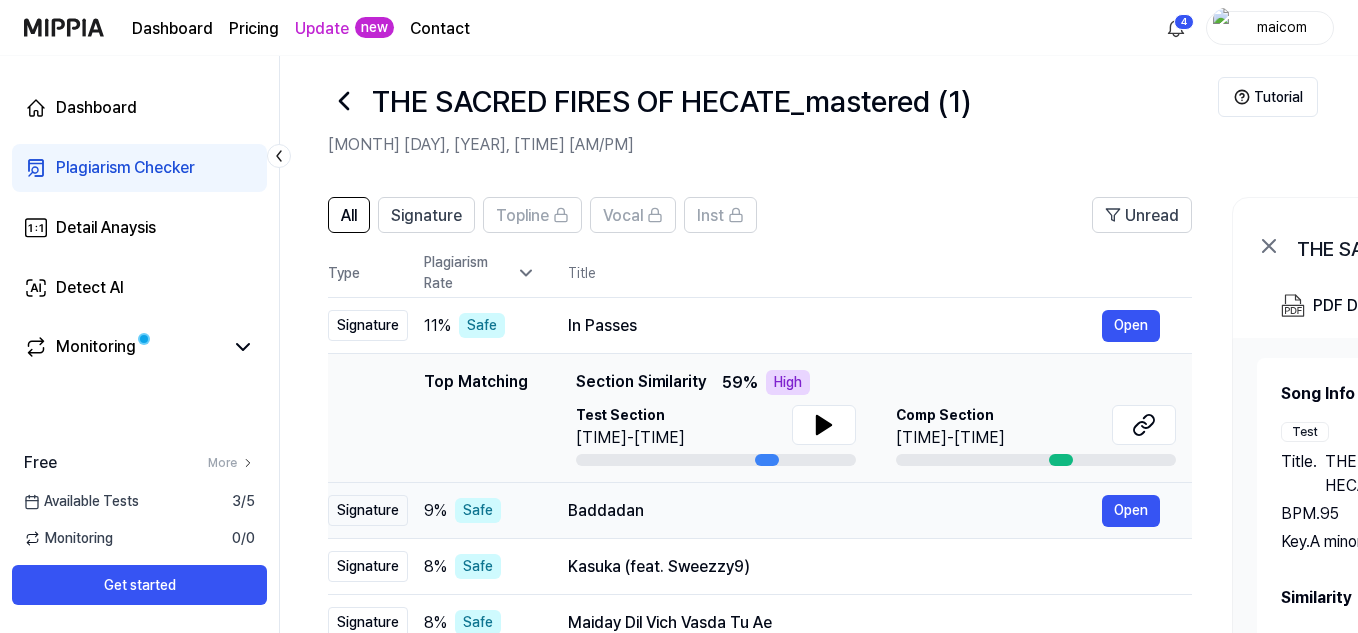 scroll, scrollTop: 0, scrollLeft: 0, axis: both 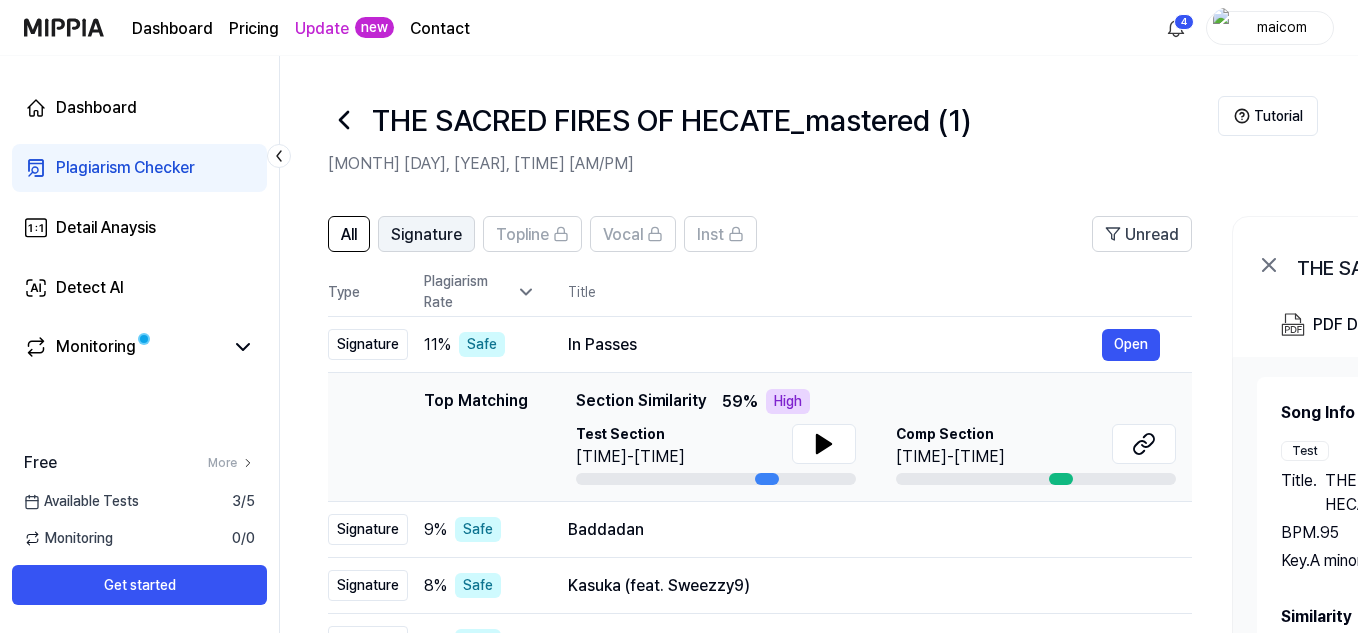 click on "Signature" at bounding box center (426, 235) 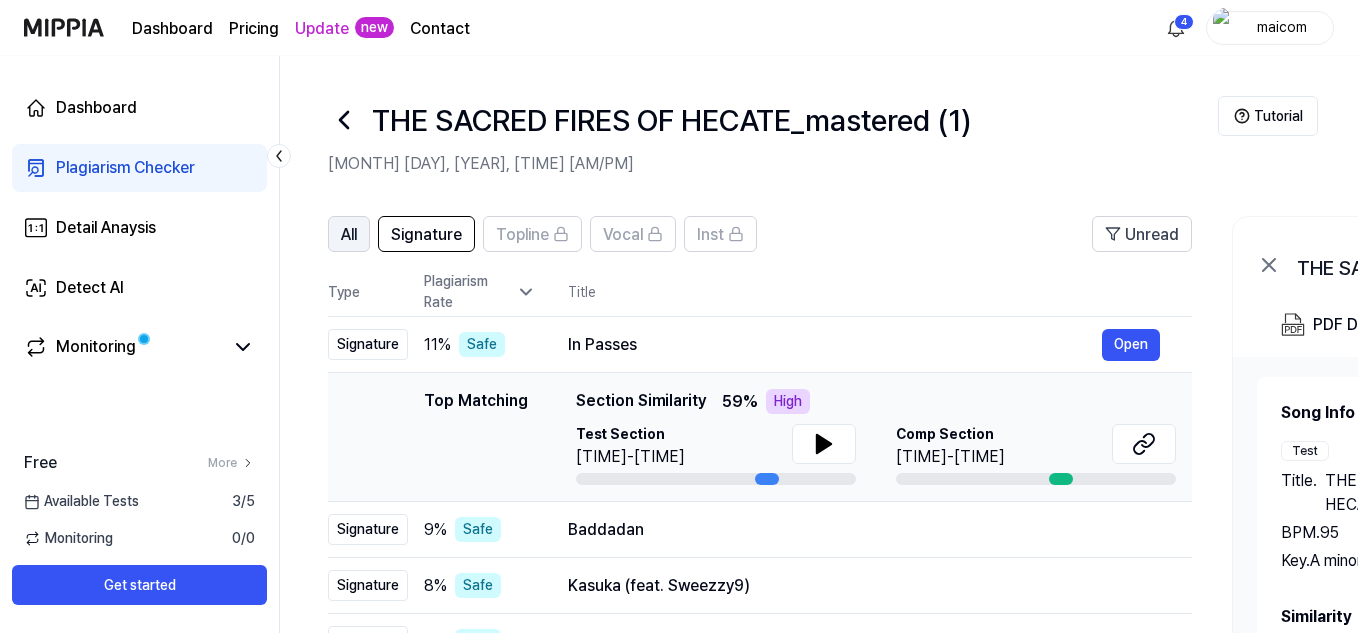 click on "All" at bounding box center (349, 235) 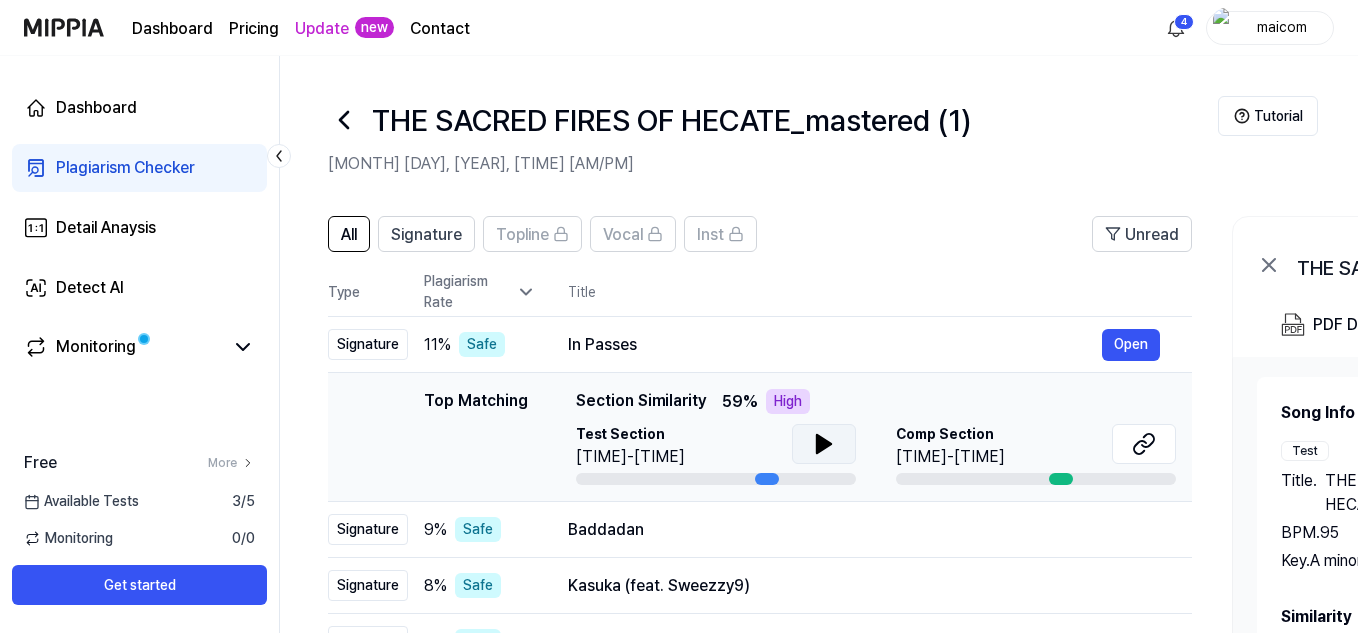 click 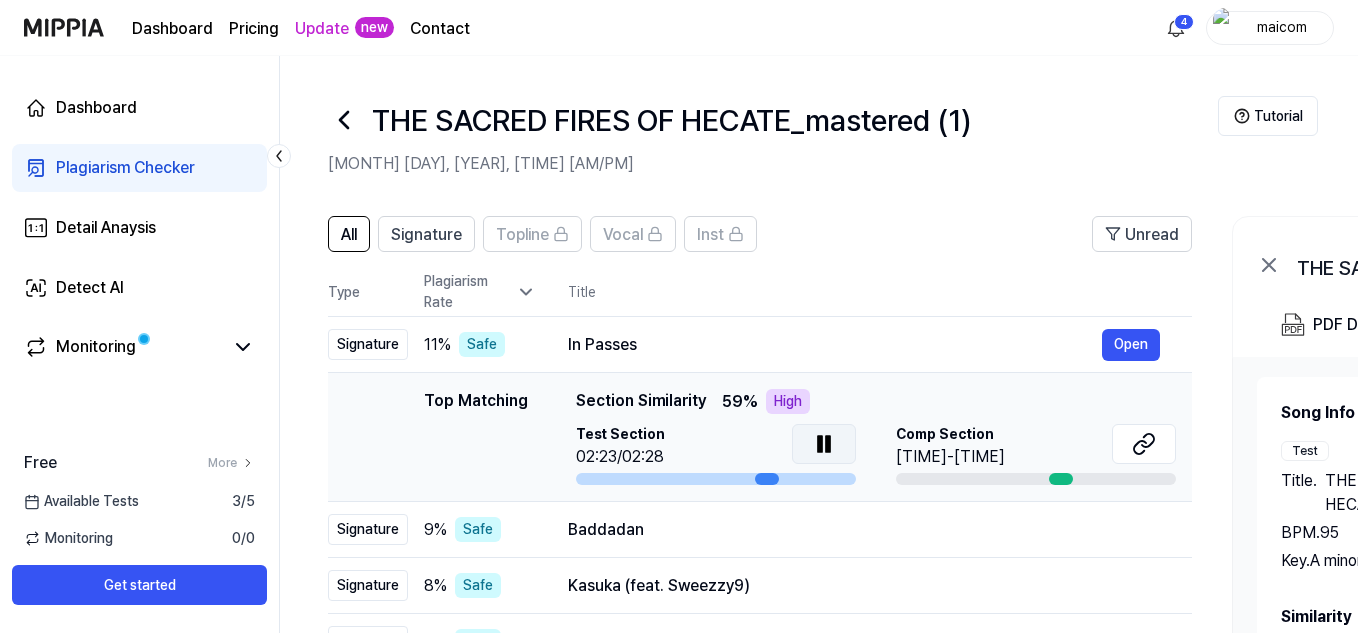 click 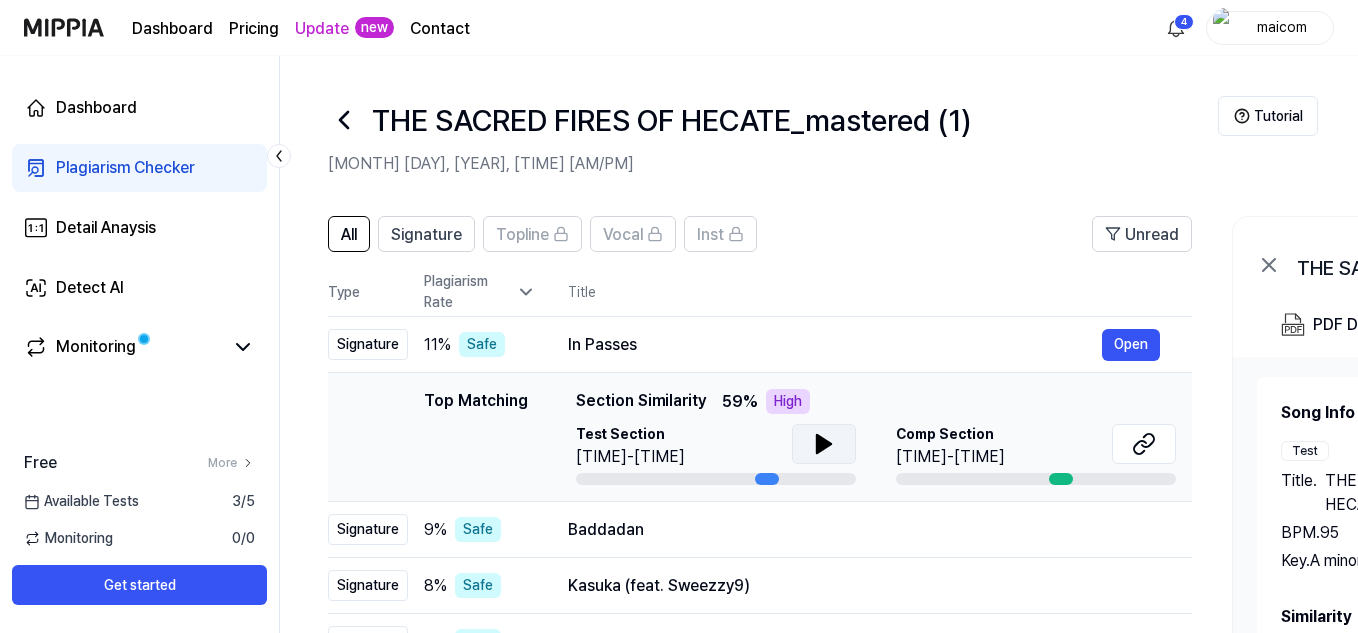 click on "Top Matching Top Matching Section Similarity 59 % High   Test Section 02:21-02:28 Comp Section 03:10-03:22 Open" at bounding box center (760, 437) 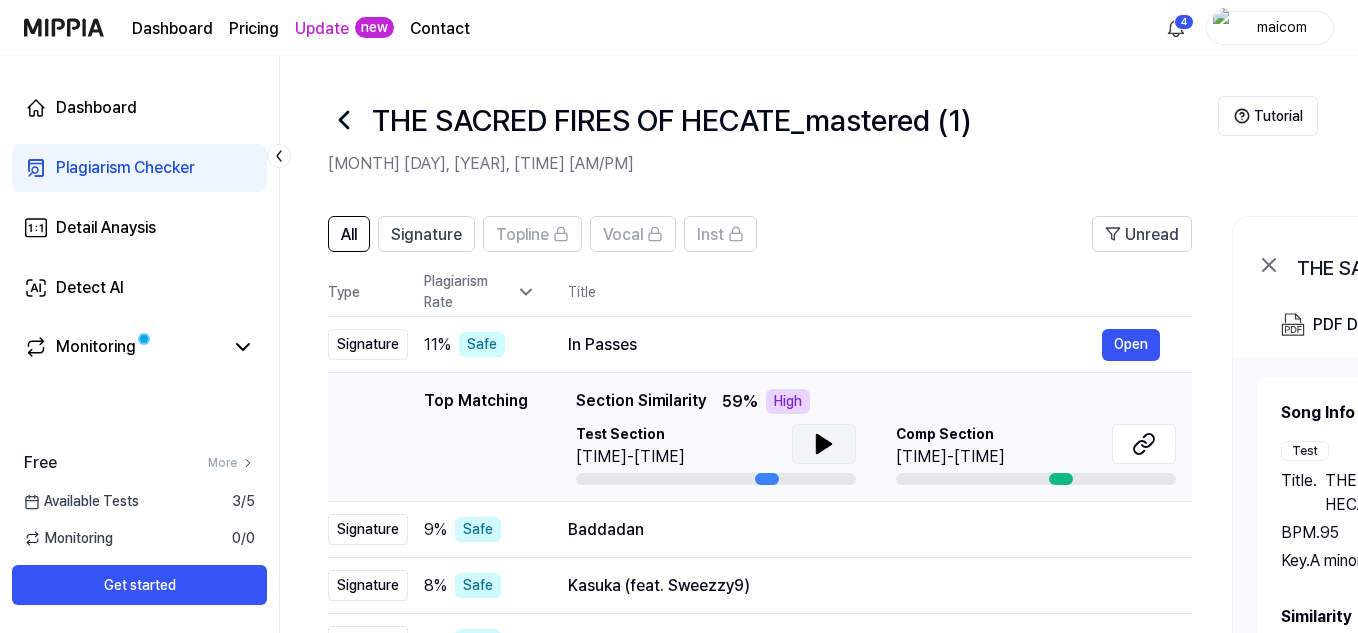 click on "Comp Section [TIME]-[TIME]" at bounding box center (1036, 446) 